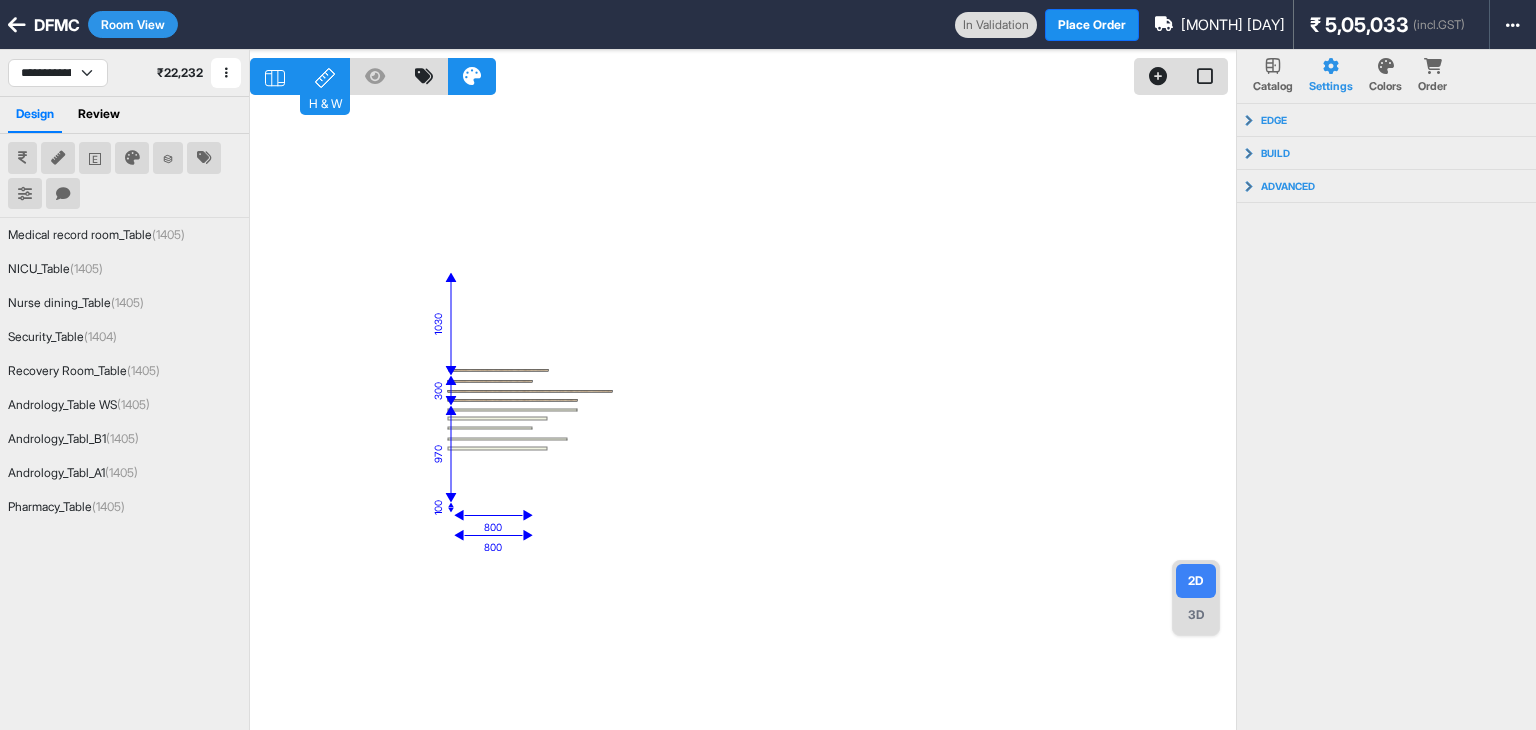 select on "****" 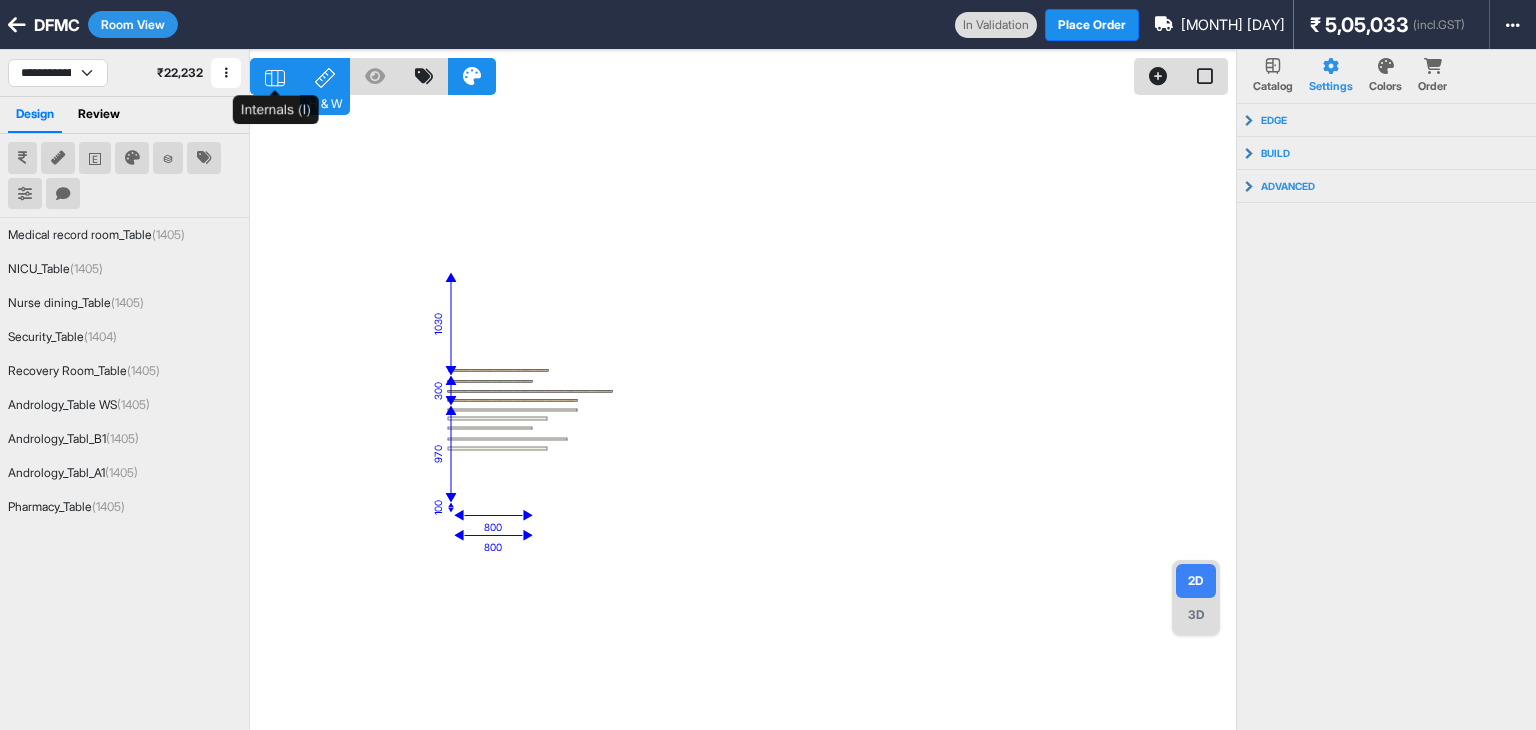 click 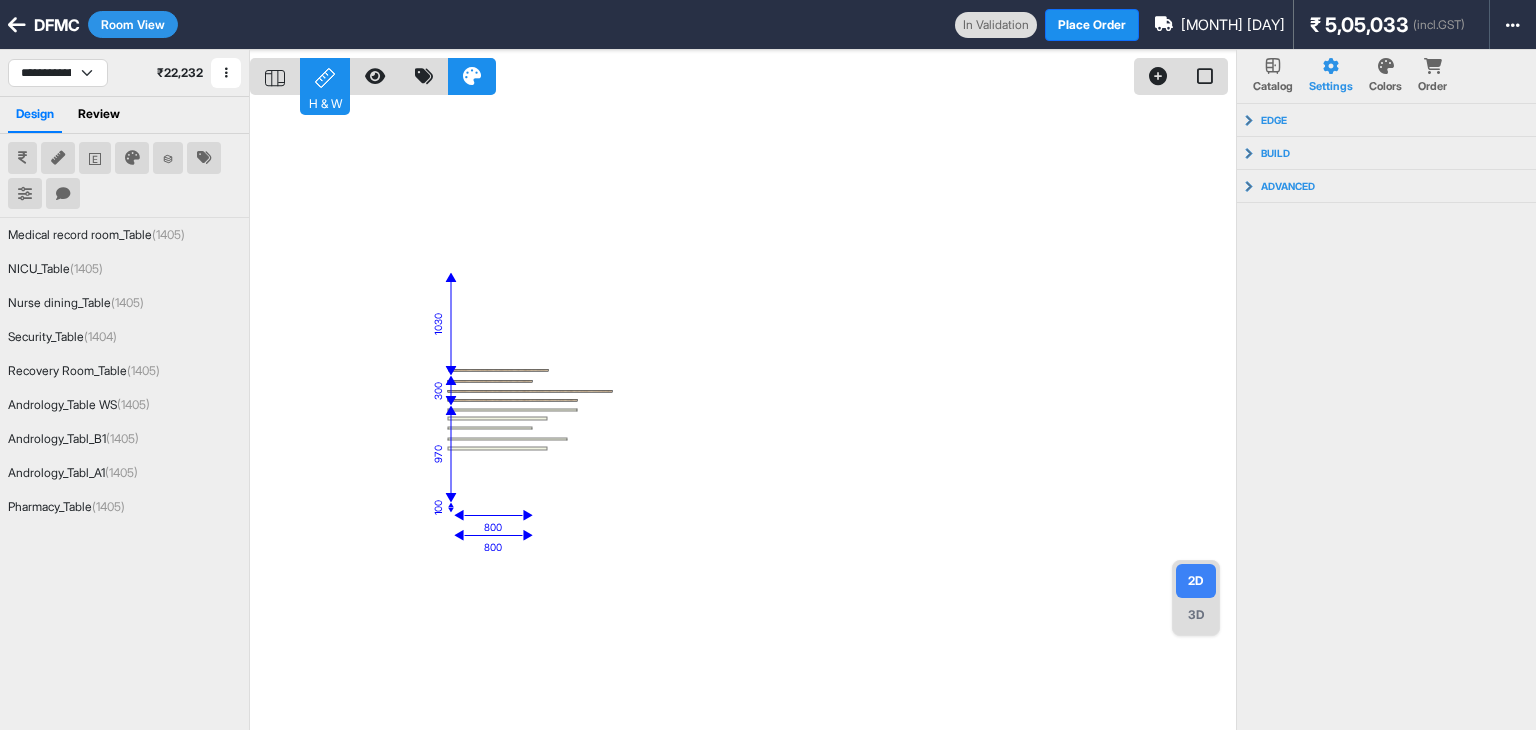 click on "3D" at bounding box center [1196, 615] 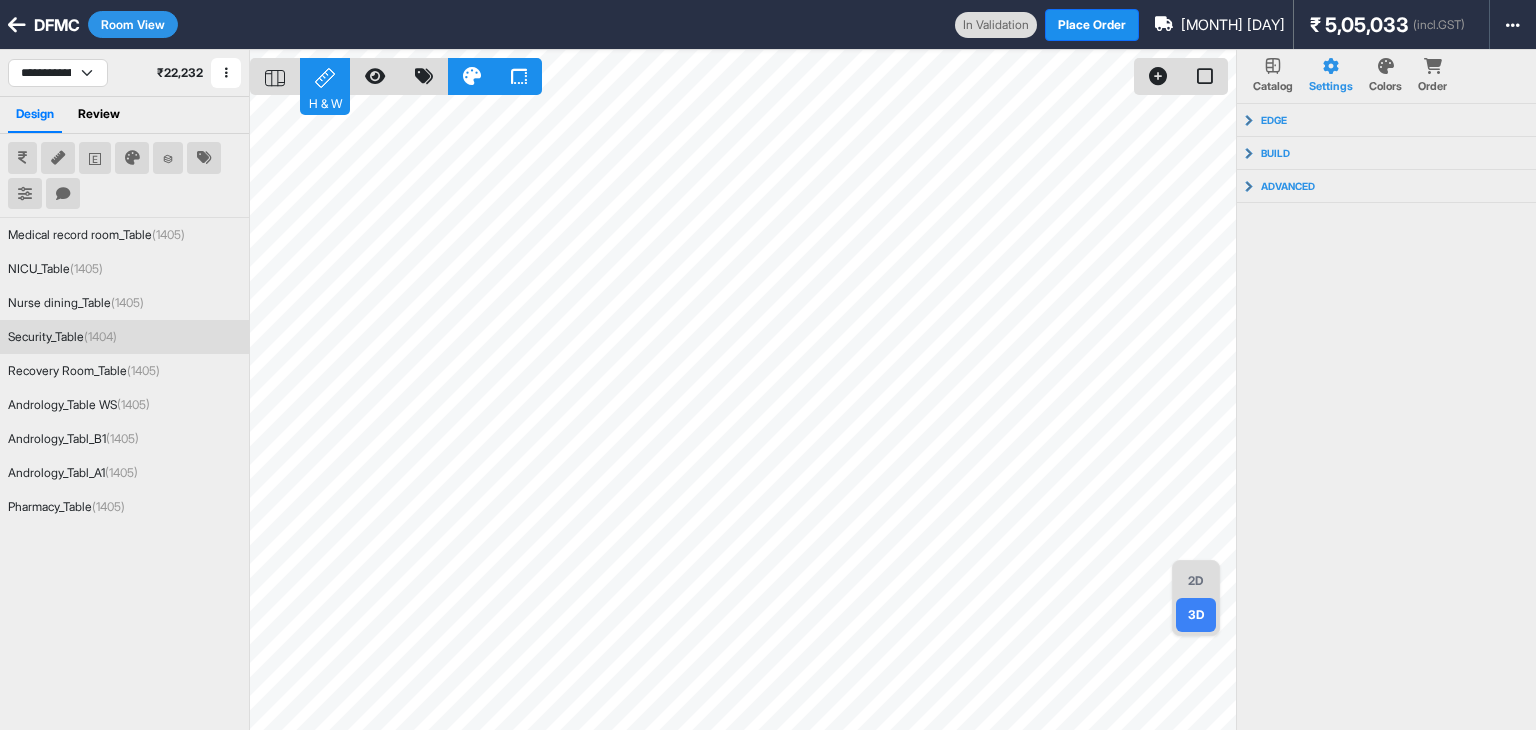 click on "Security_Table  (1404)" at bounding box center (62, 337) 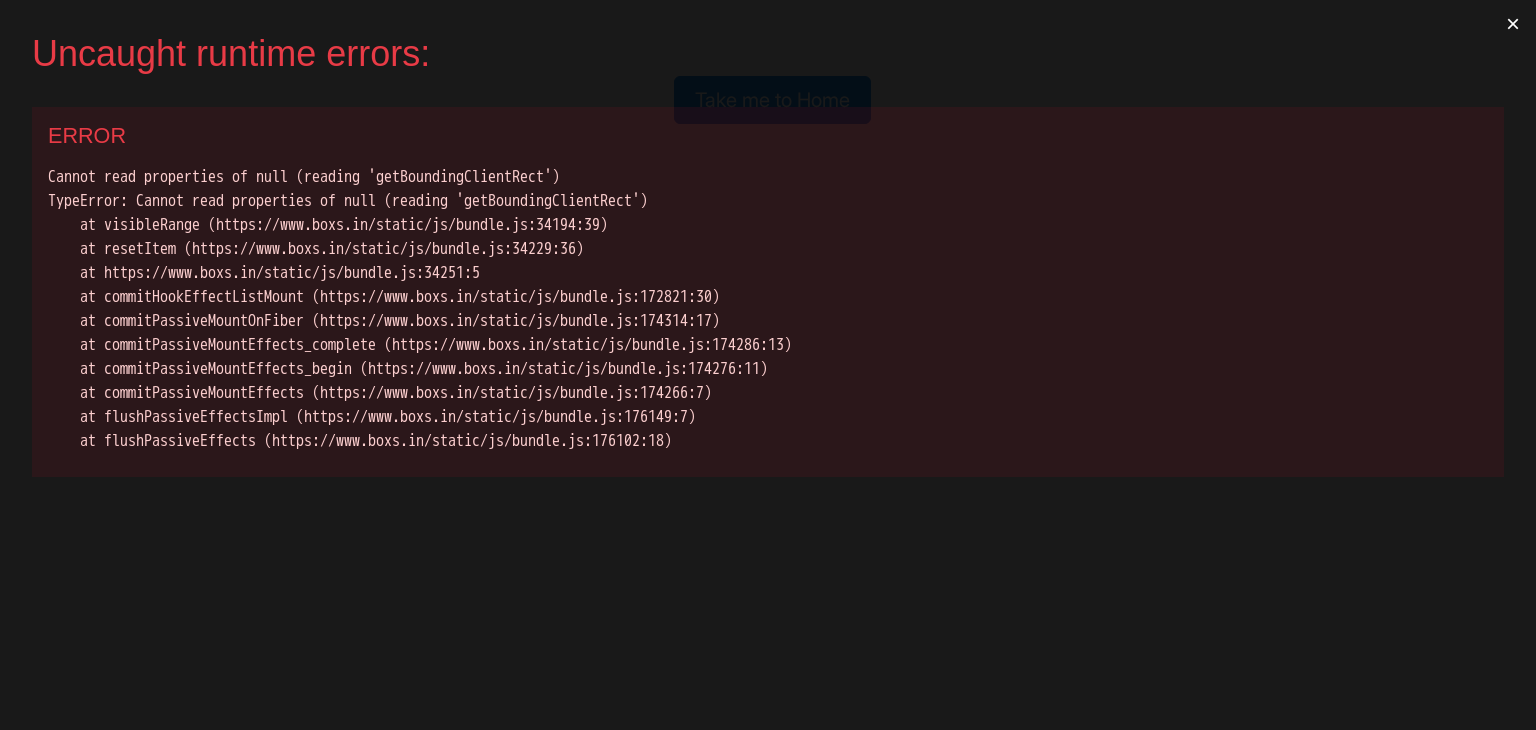 scroll, scrollTop: 0, scrollLeft: 0, axis: both 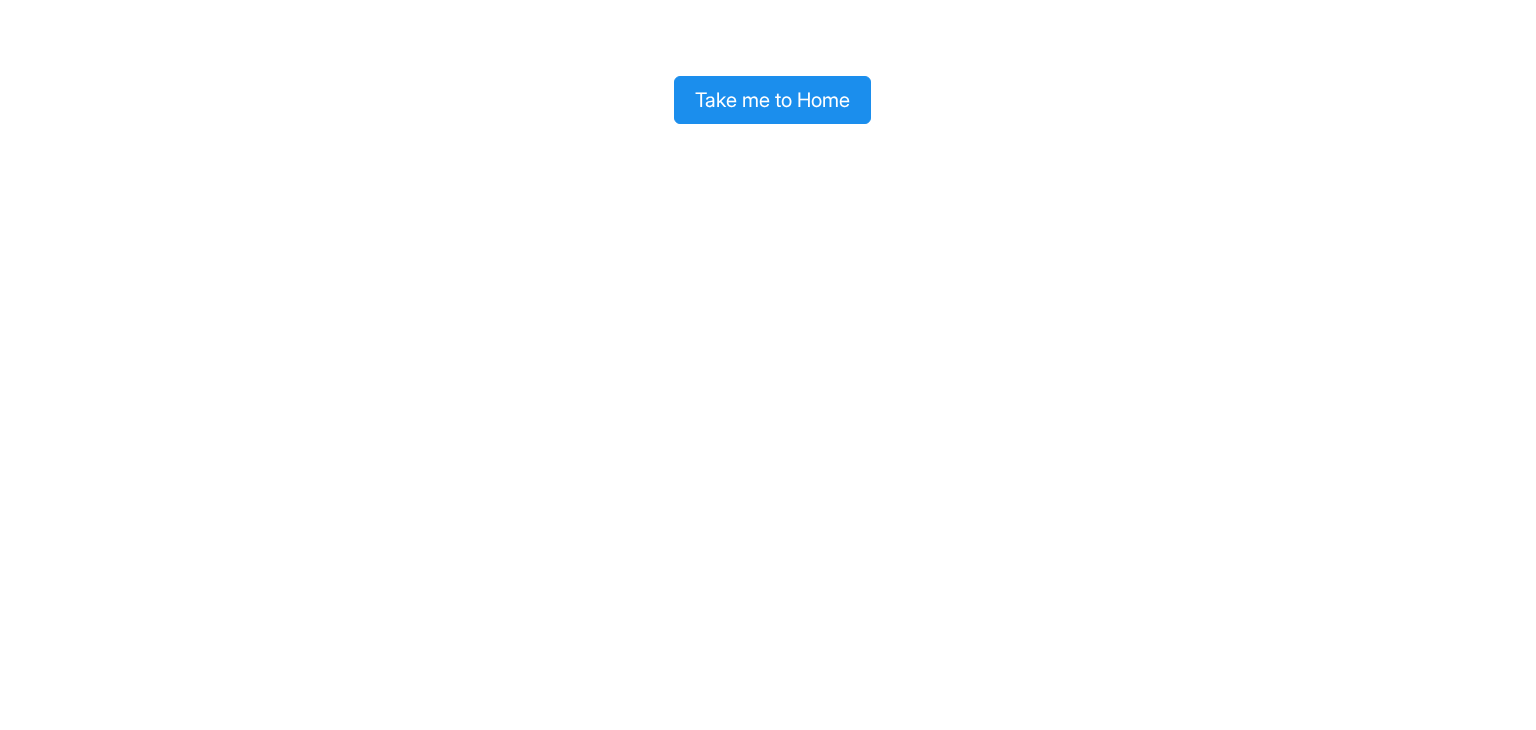 click on "Take me to Home" at bounding box center [772, 100] 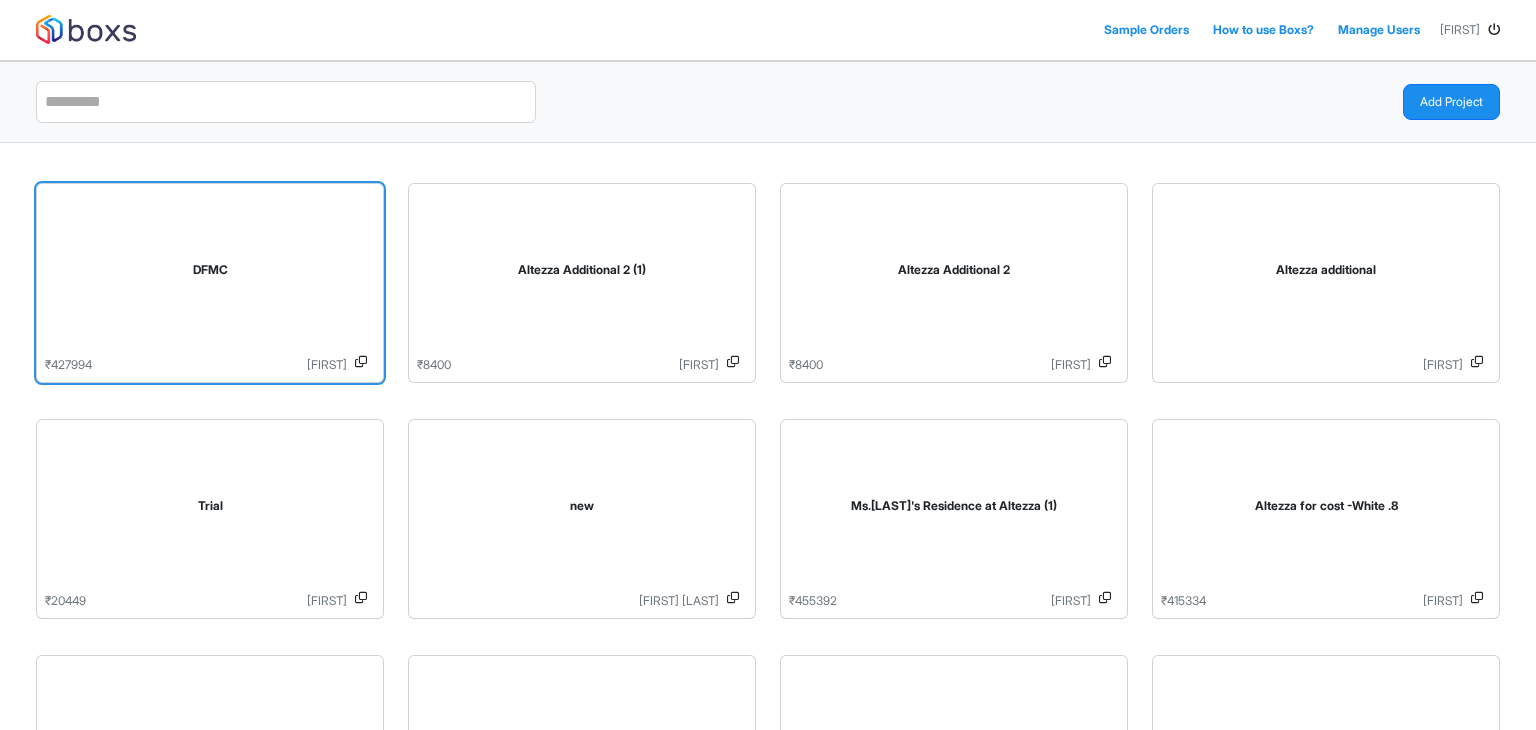 click on "DFMC" at bounding box center (210, 270) 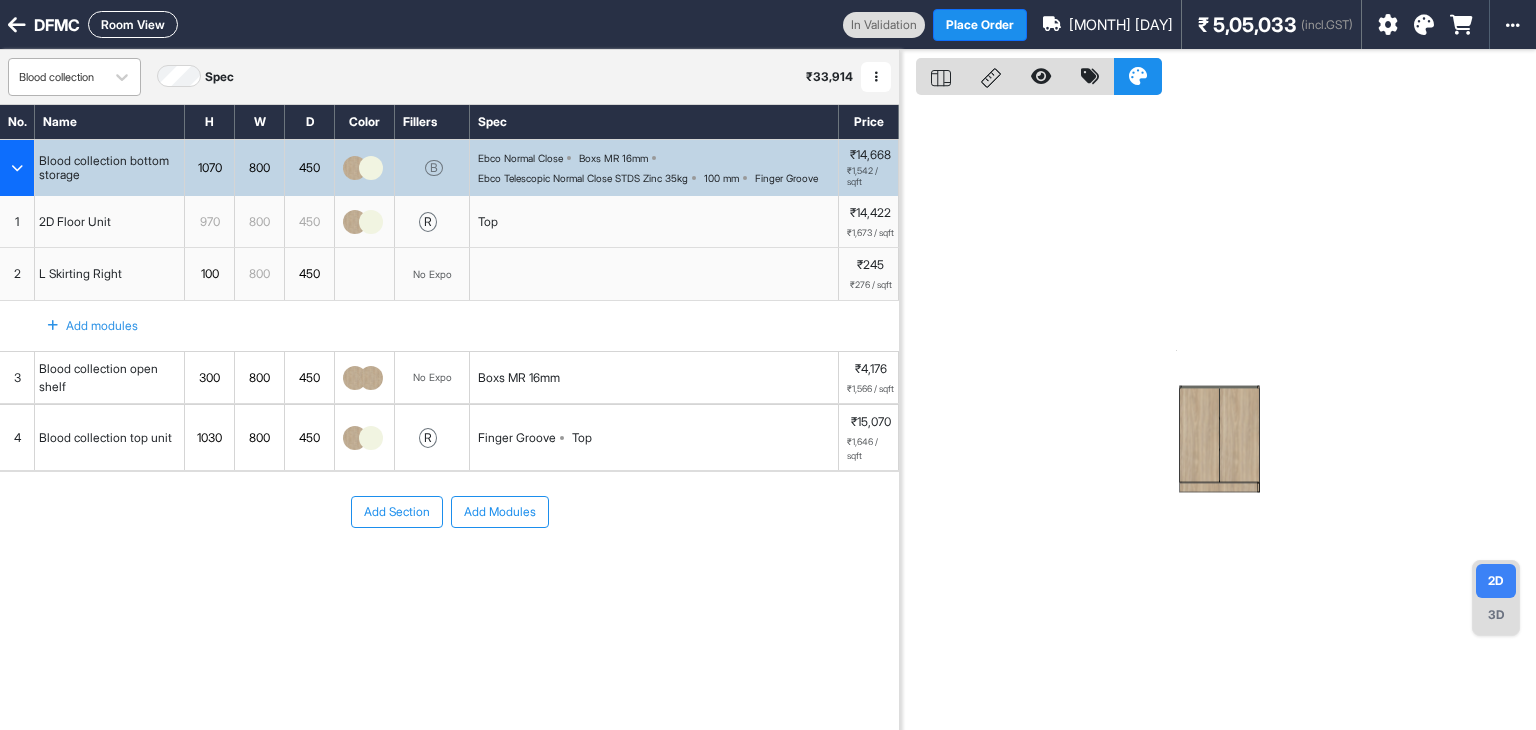 click on "Blood collection" at bounding box center (56, 77) 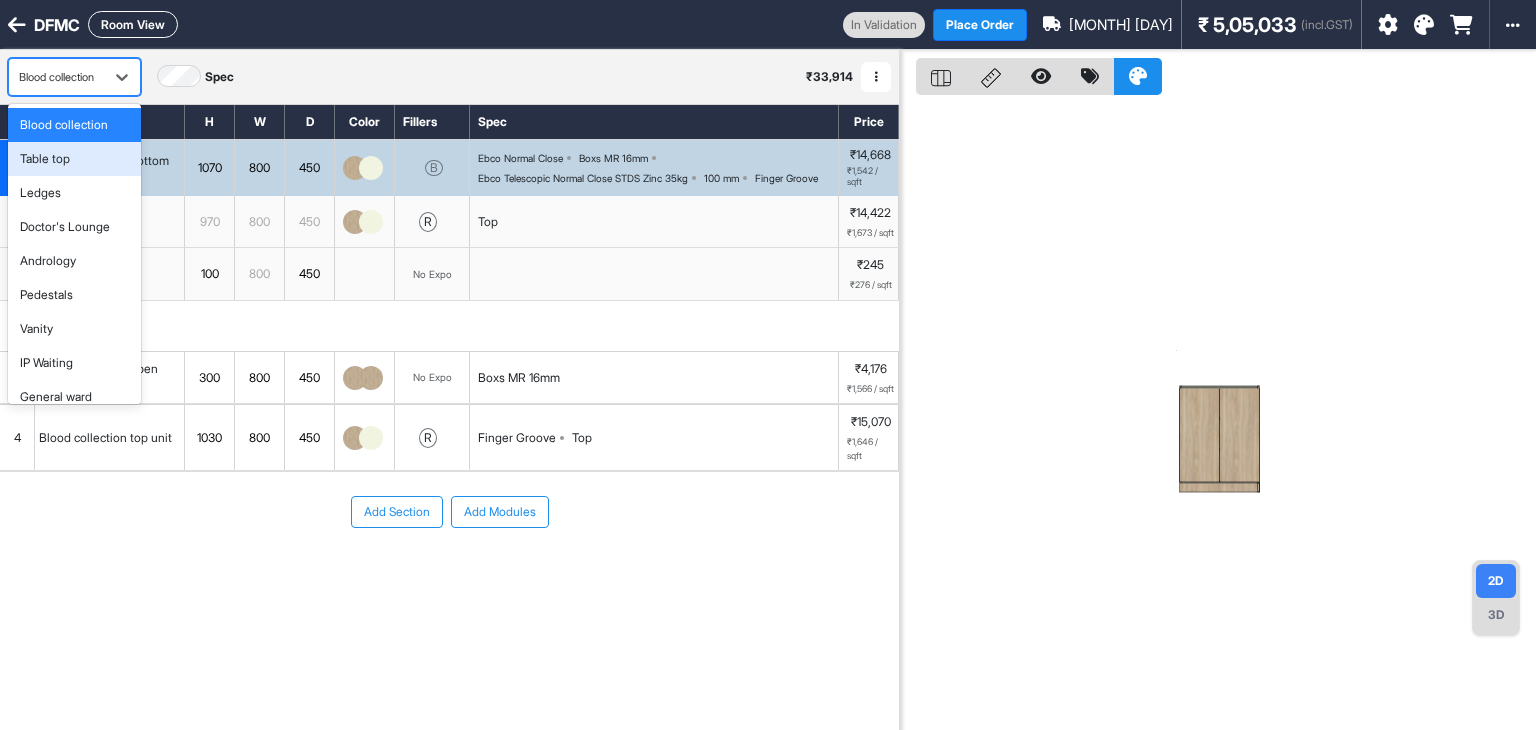 click on "Table top" at bounding box center [45, 159] 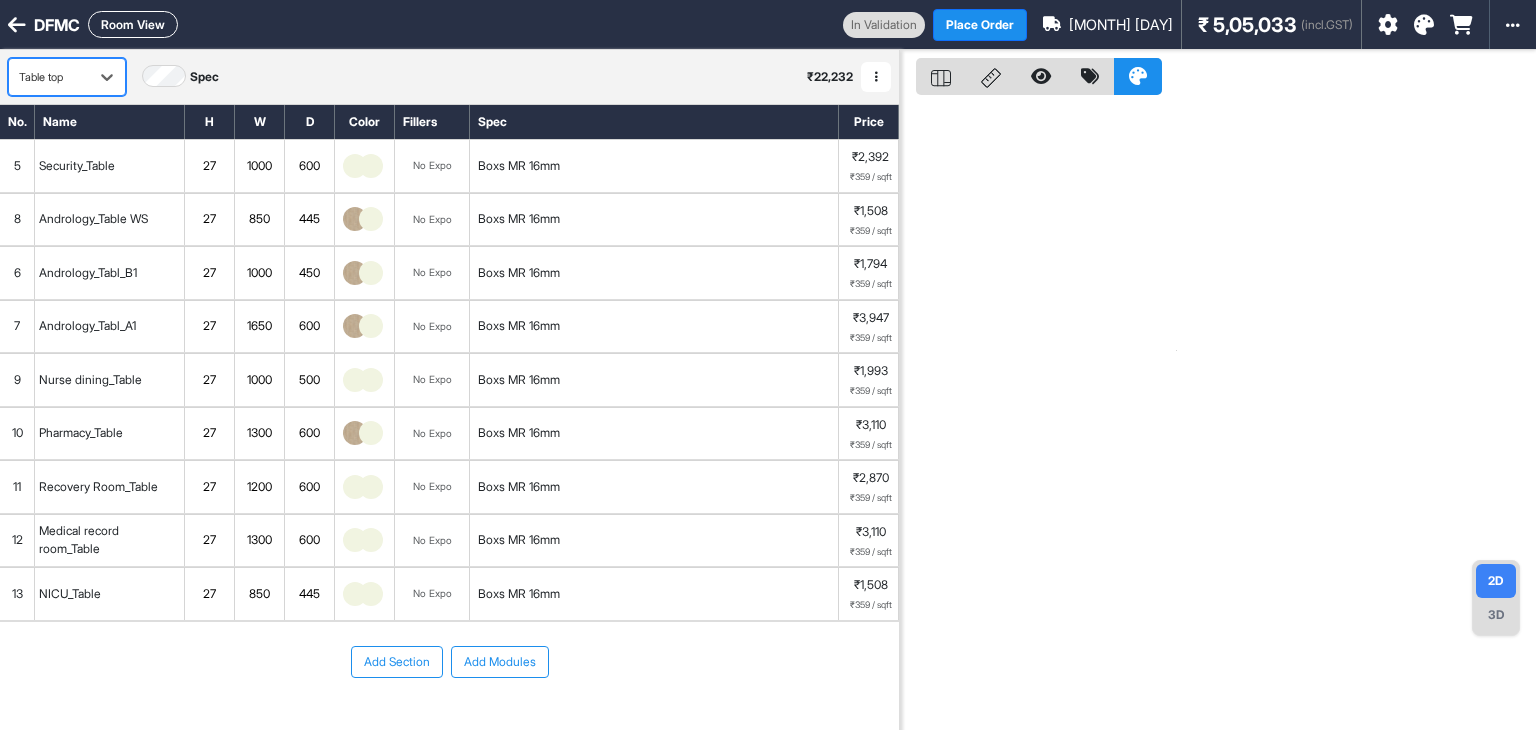 click on "Nurse dining_Table" at bounding box center (90, 380) 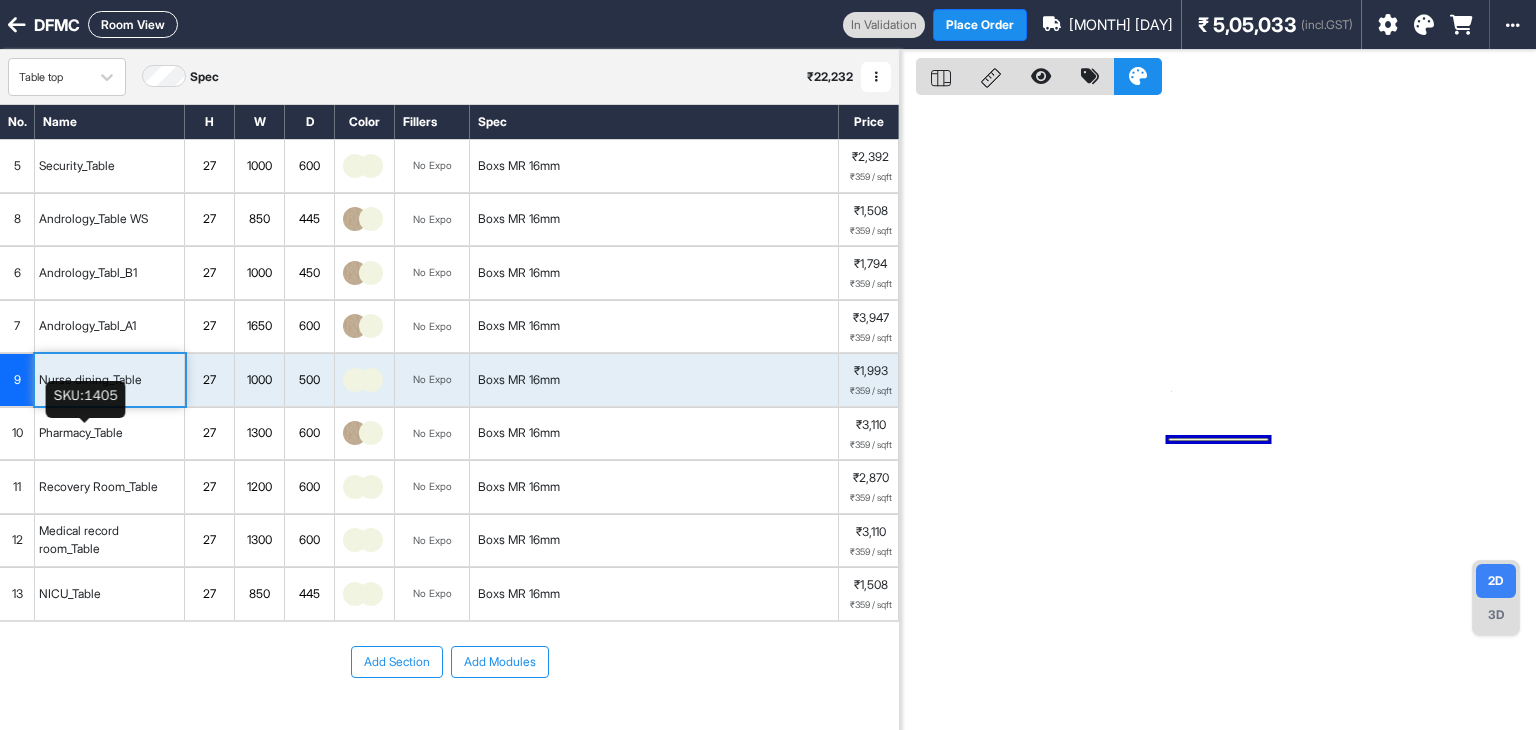 click on "Pharmacy_Table" at bounding box center (81, 433) 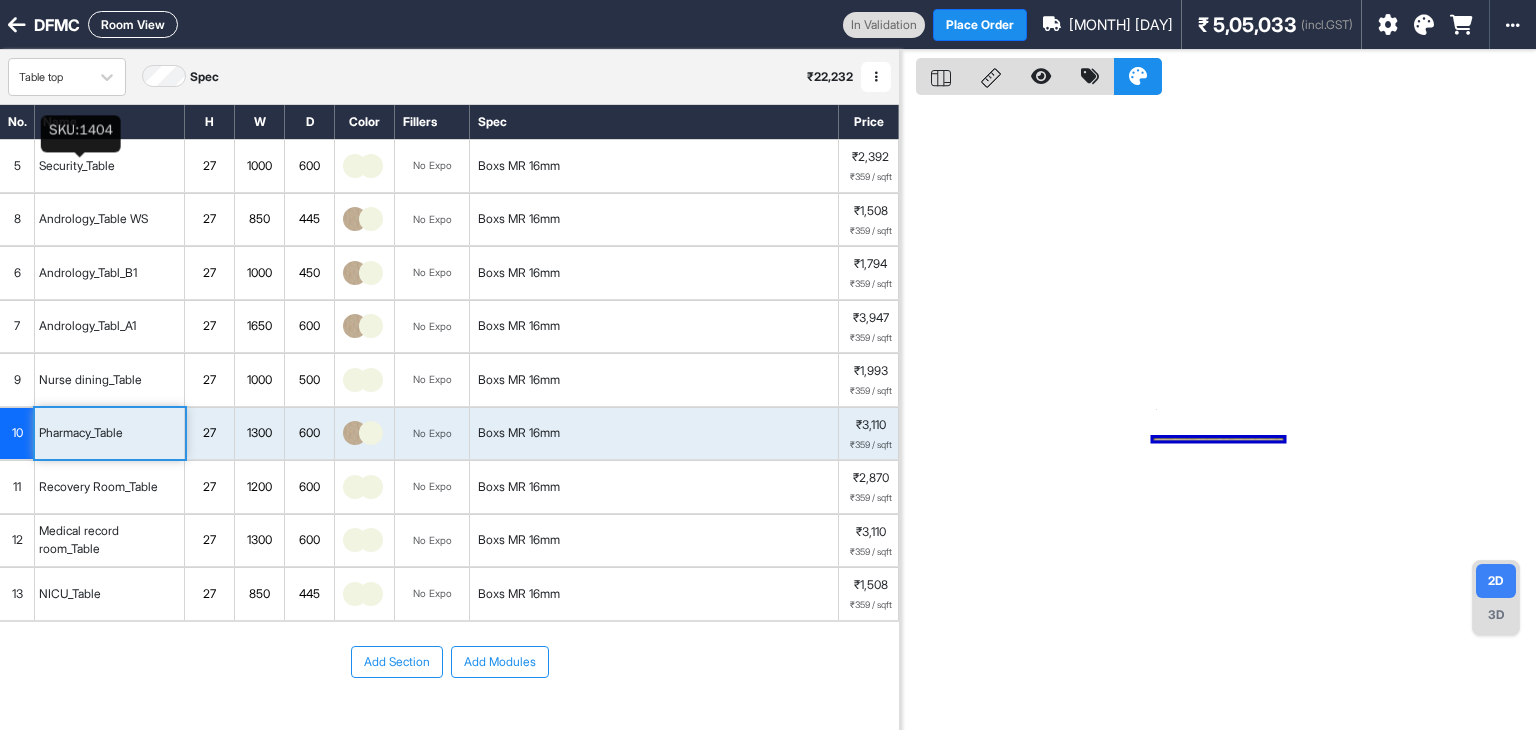 click on "Security_Table" at bounding box center [77, 166] 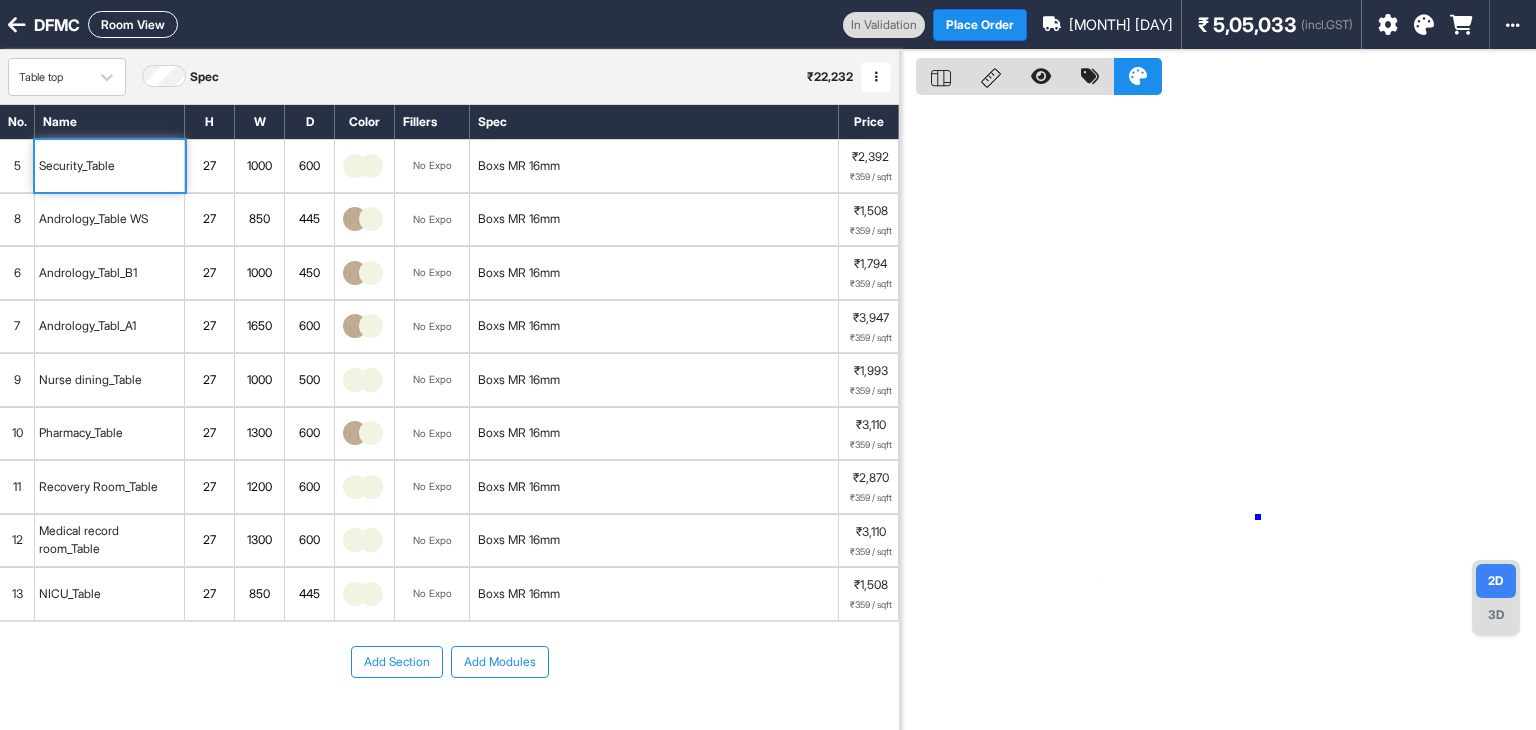 click at bounding box center [1218, 415] 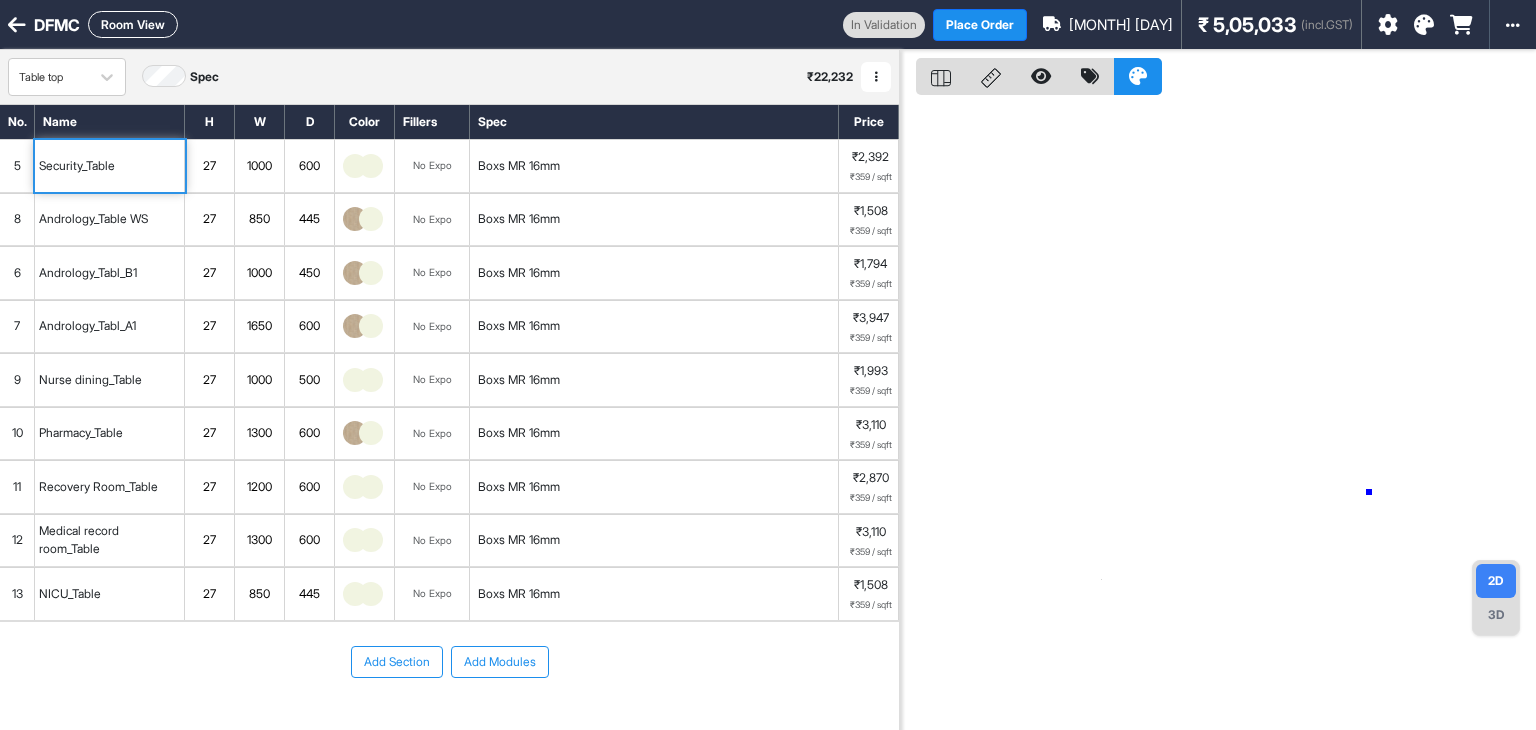 drag, startPoint x: 1369, startPoint y: 492, endPoint x: 1006, endPoint y: 306, distance: 407.87866 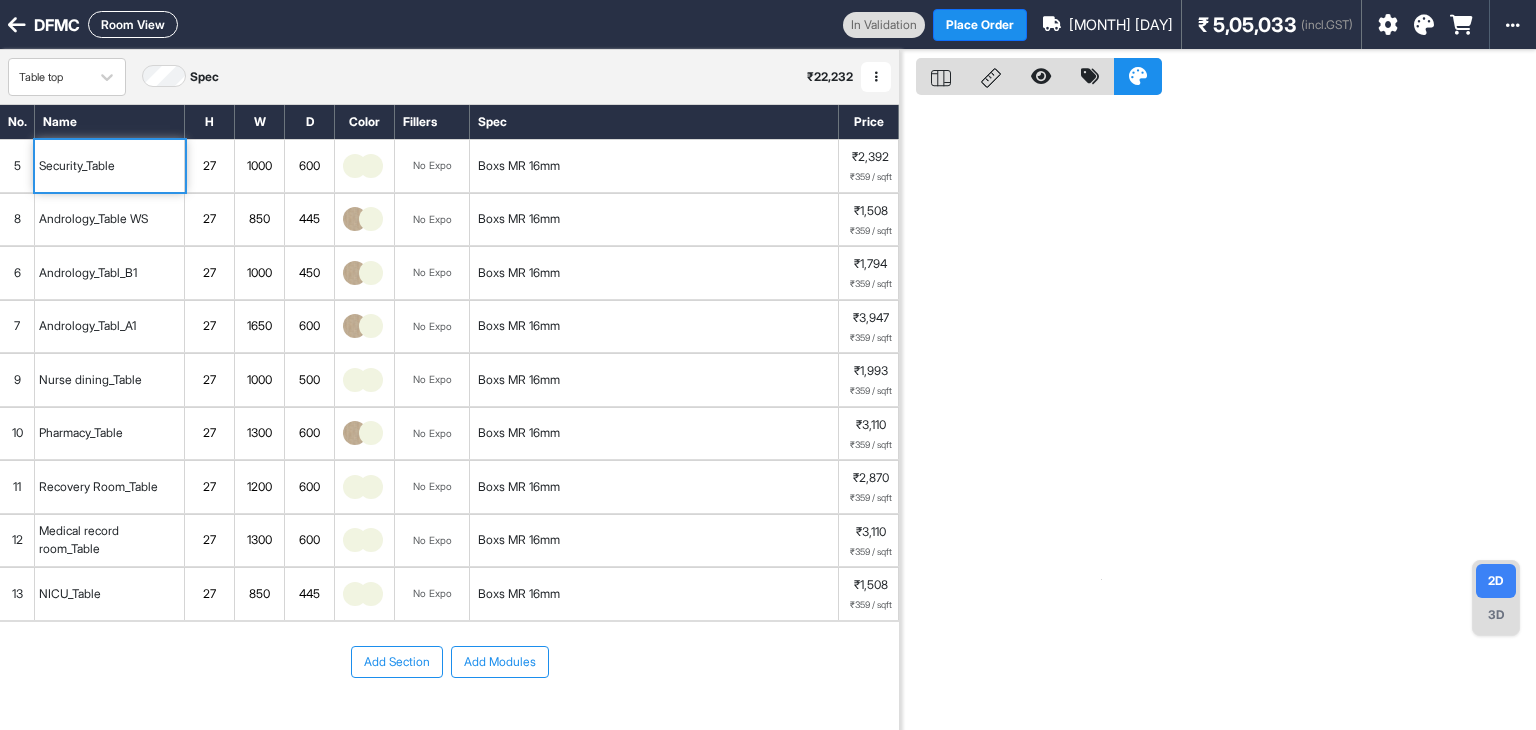 click on "3D" at bounding box center [1496, 615] 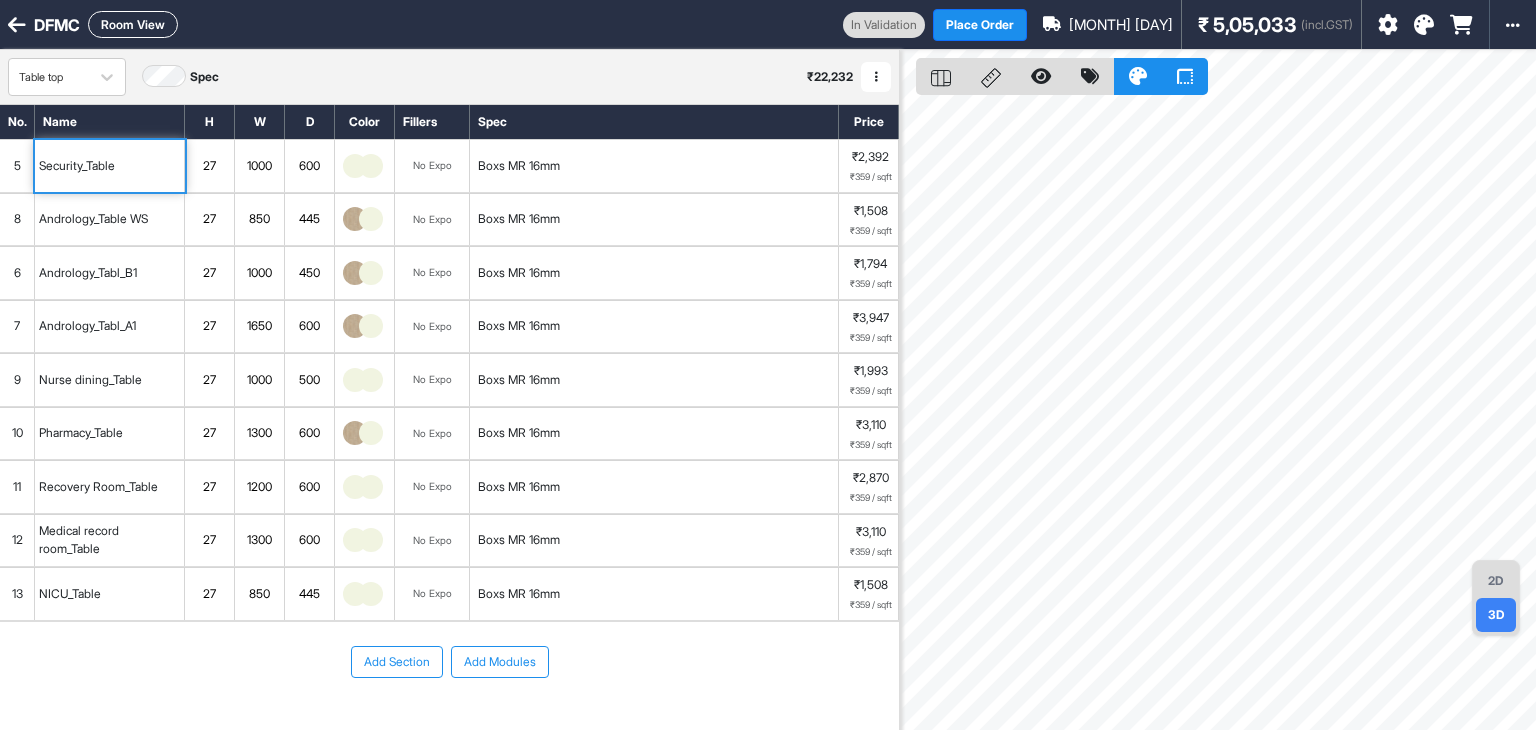 click on "2D" at bounding box center (1496, 581) 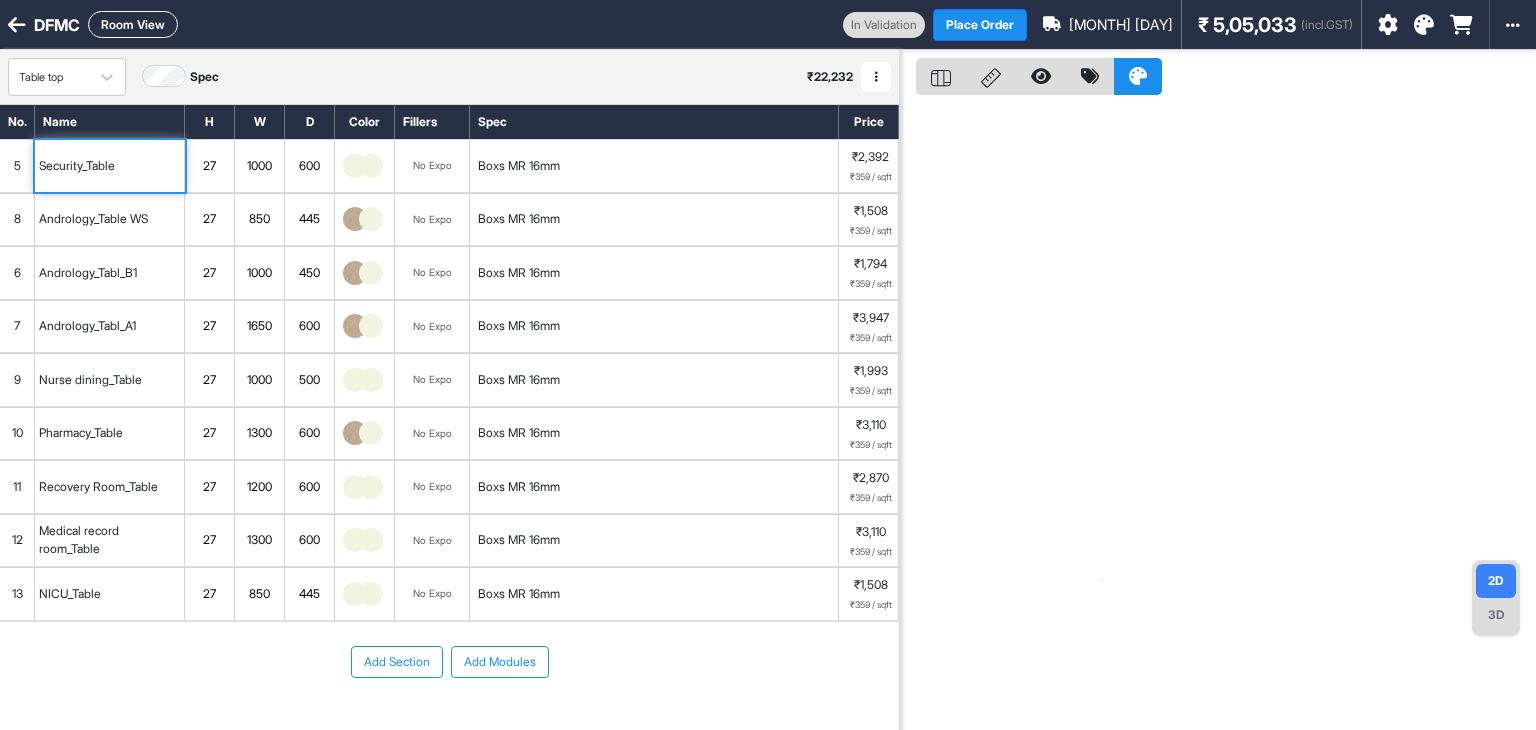 drag, startPoint x: 181, startPoint y: 11, endPoint x: 108, endPoint y: 22, distance: 73.82411 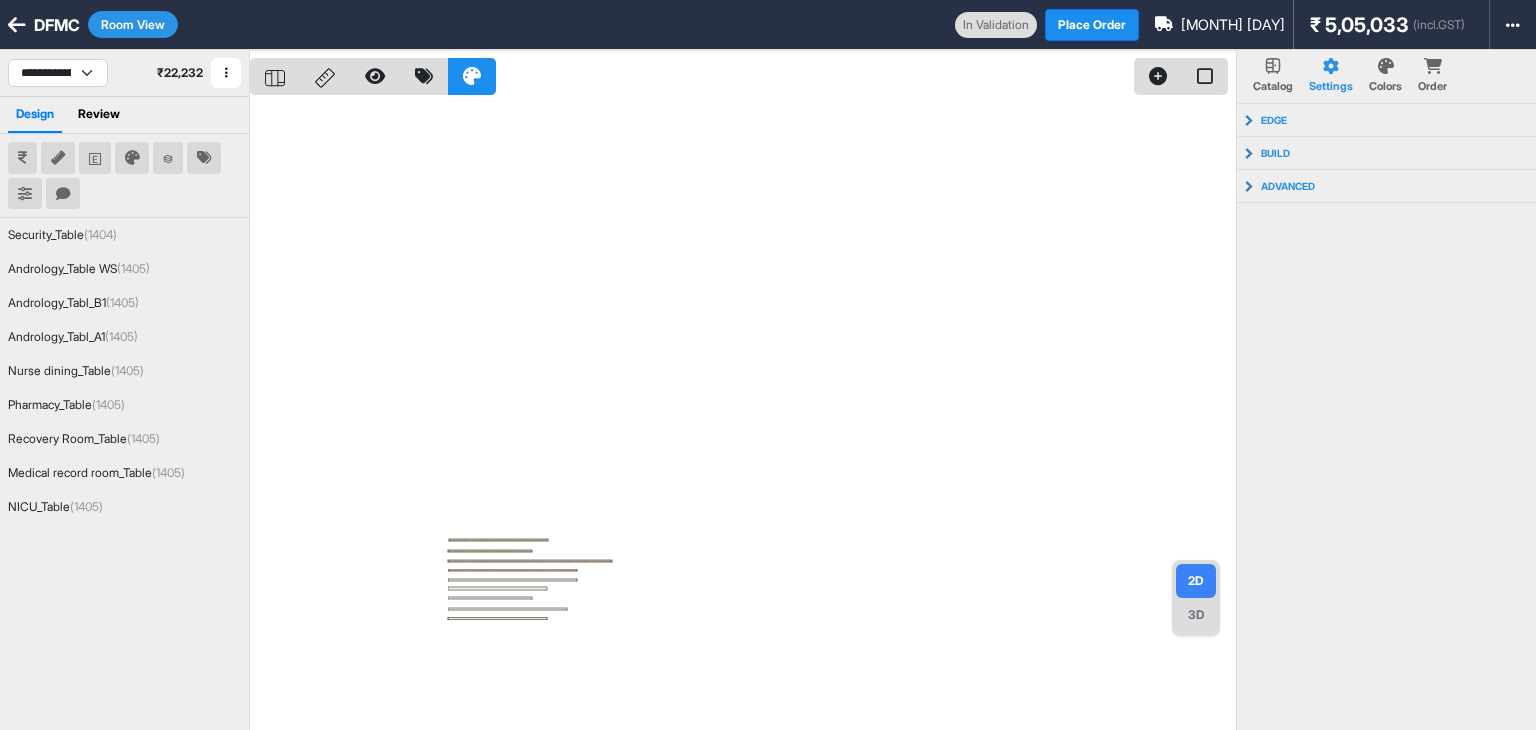 click on "3D" at bounding box center [1196, 615] 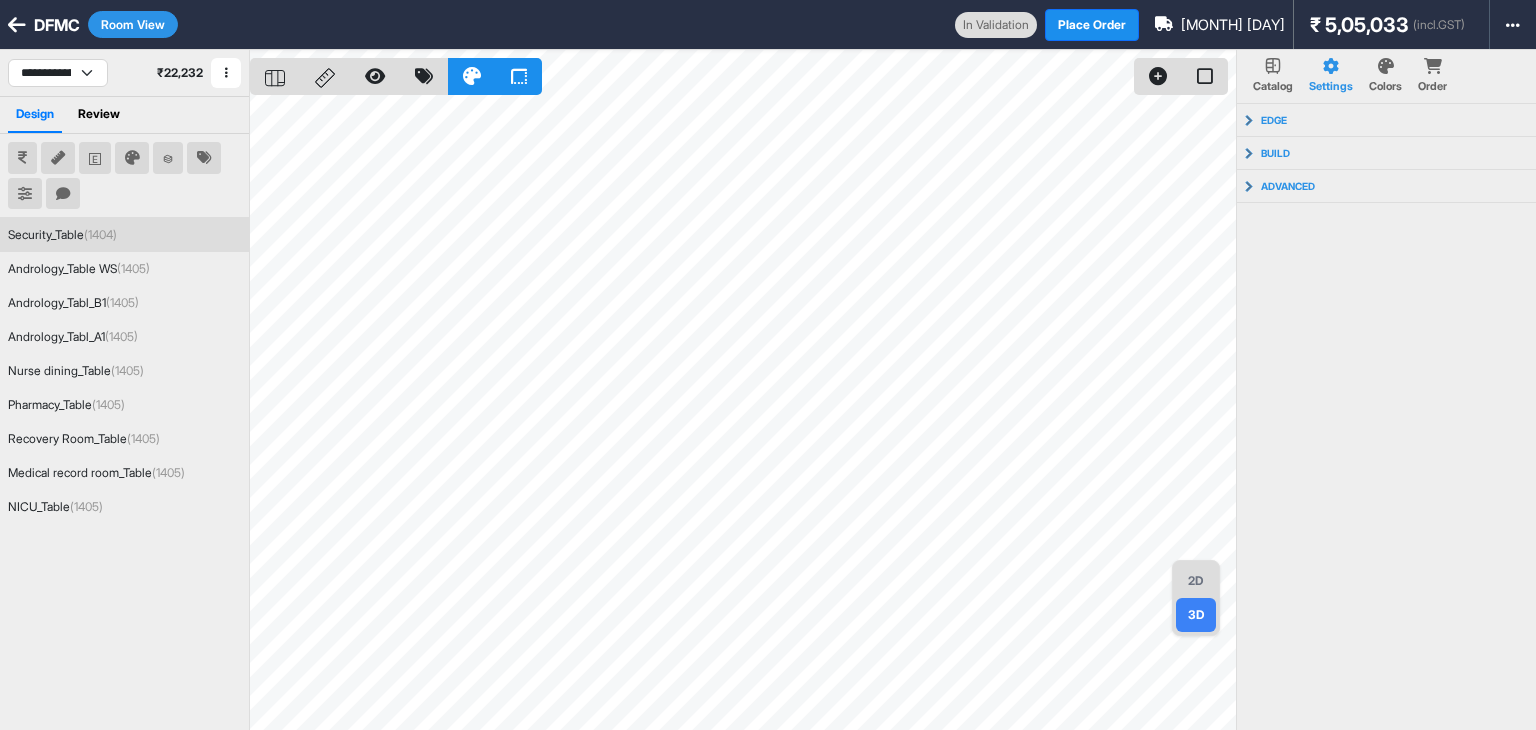 click on "Security_Table  (1404)" at bounding box center (62, 235) 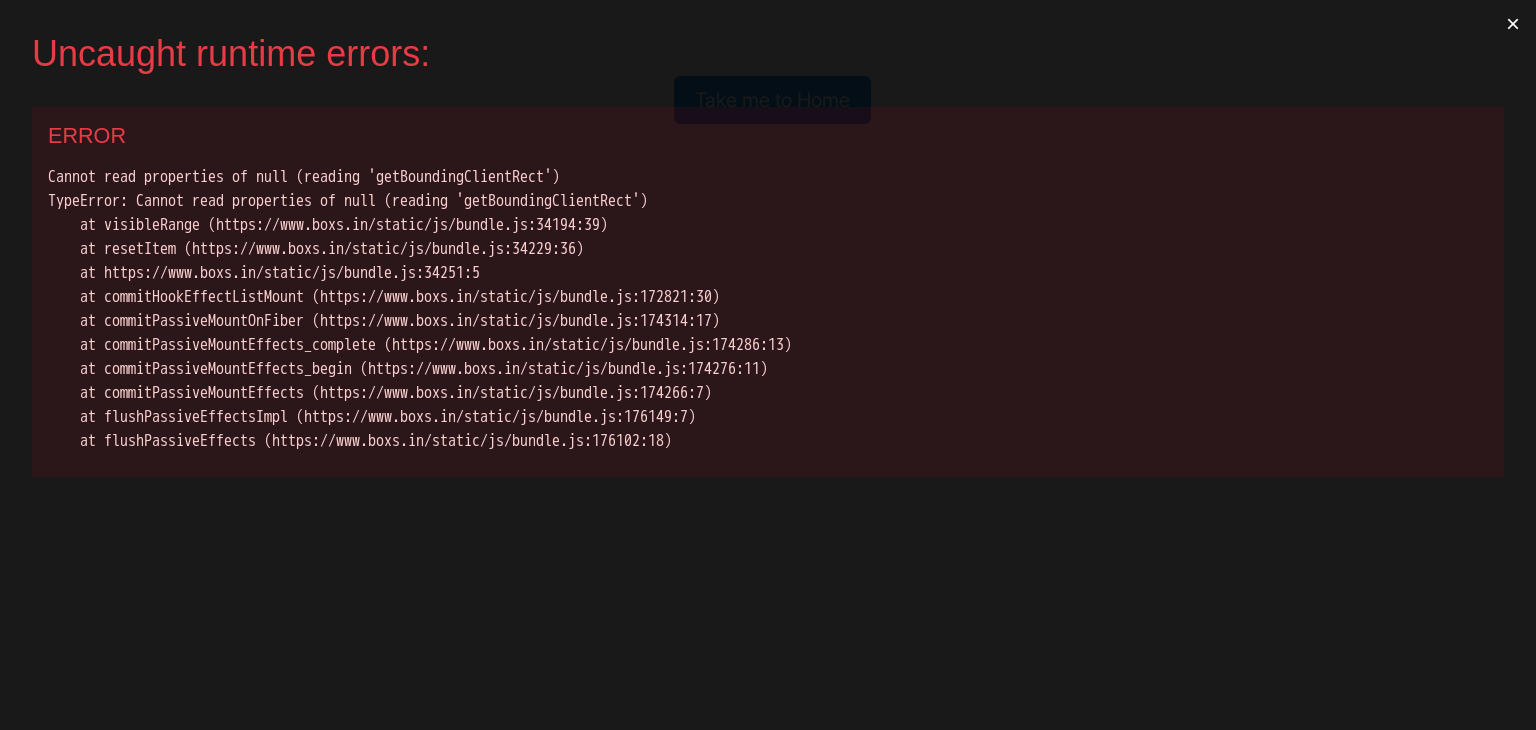 scroll, scrollTop: 0, scrollLeft: 0, axis: both 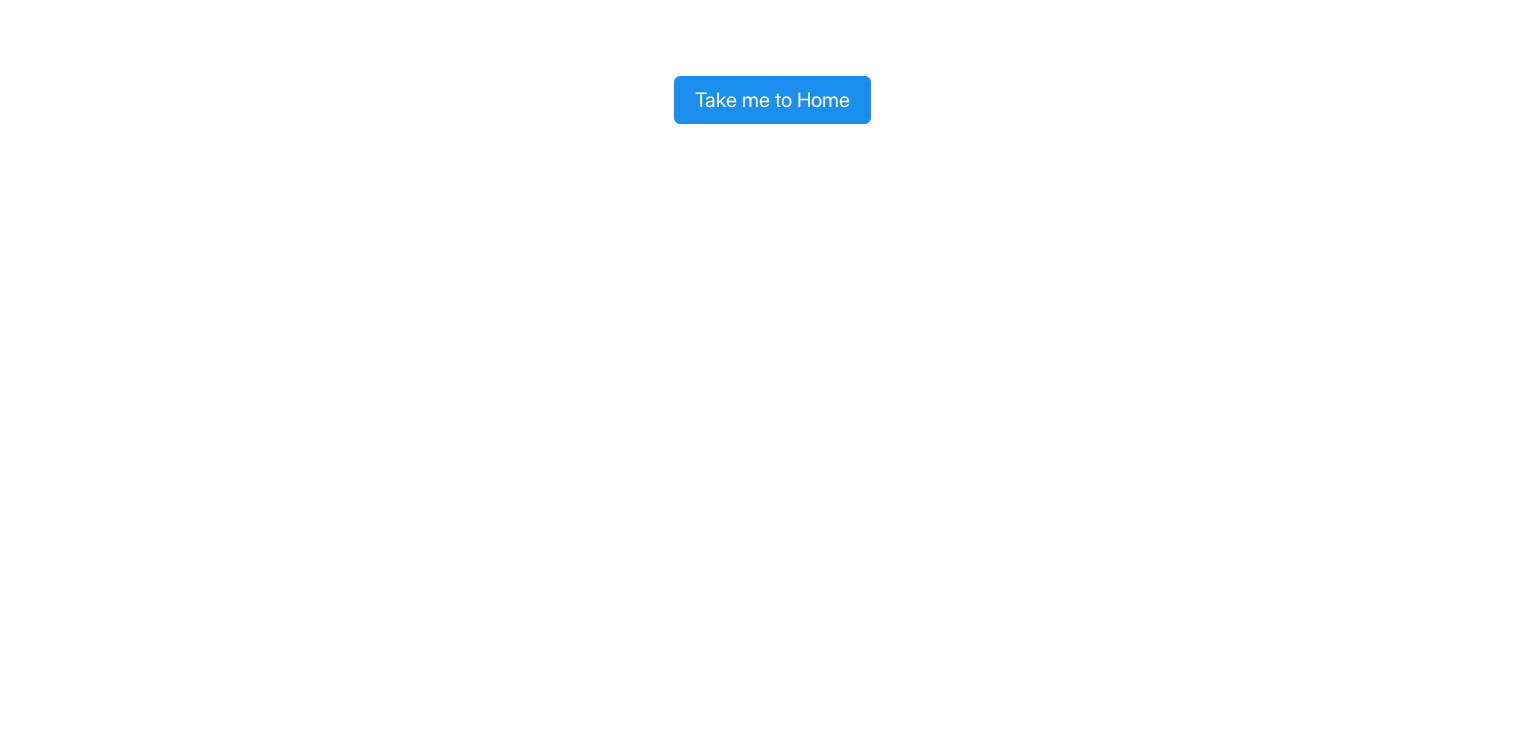 click on "Take me to Home" at bounding box center [772, 100] 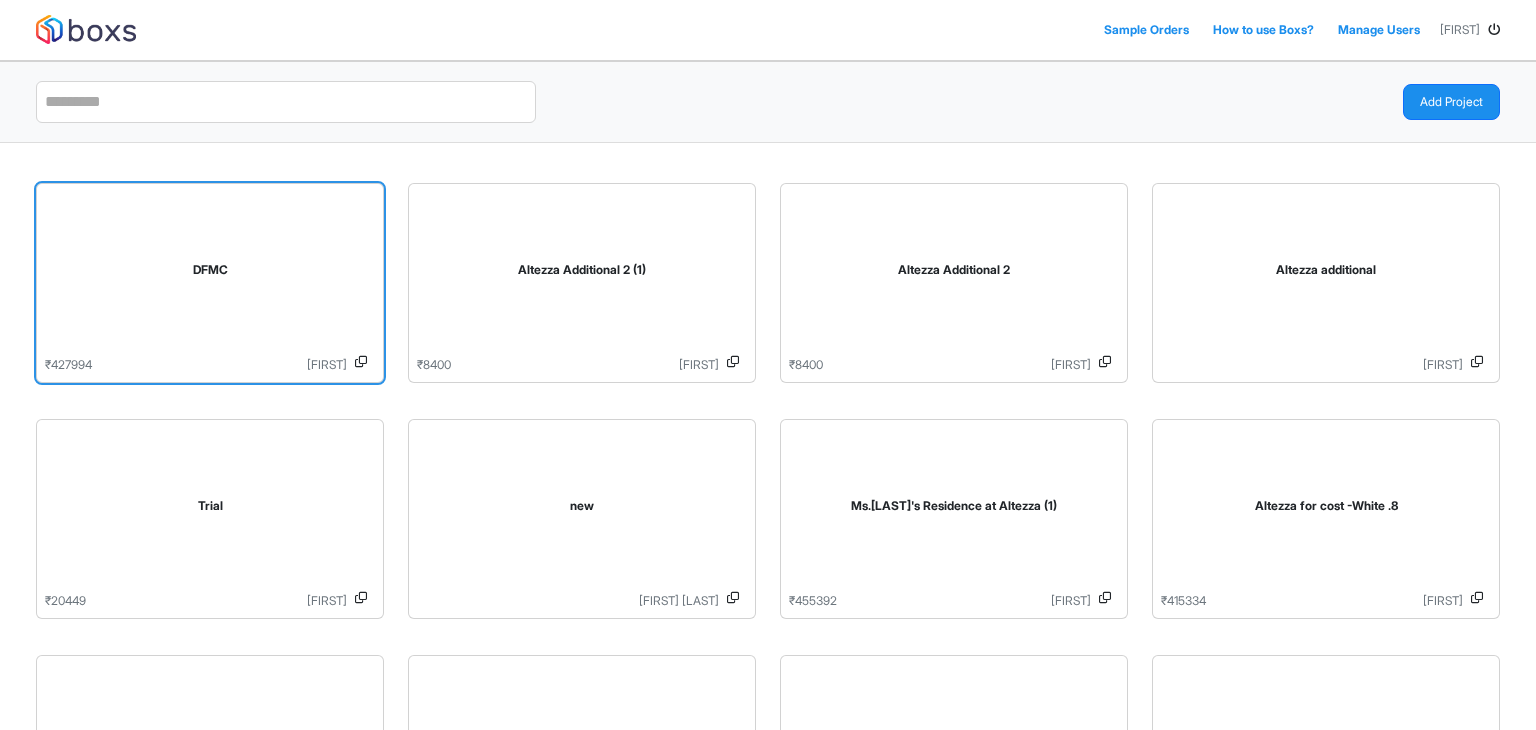 click on "DFMC" at bounding box center (210, 274) 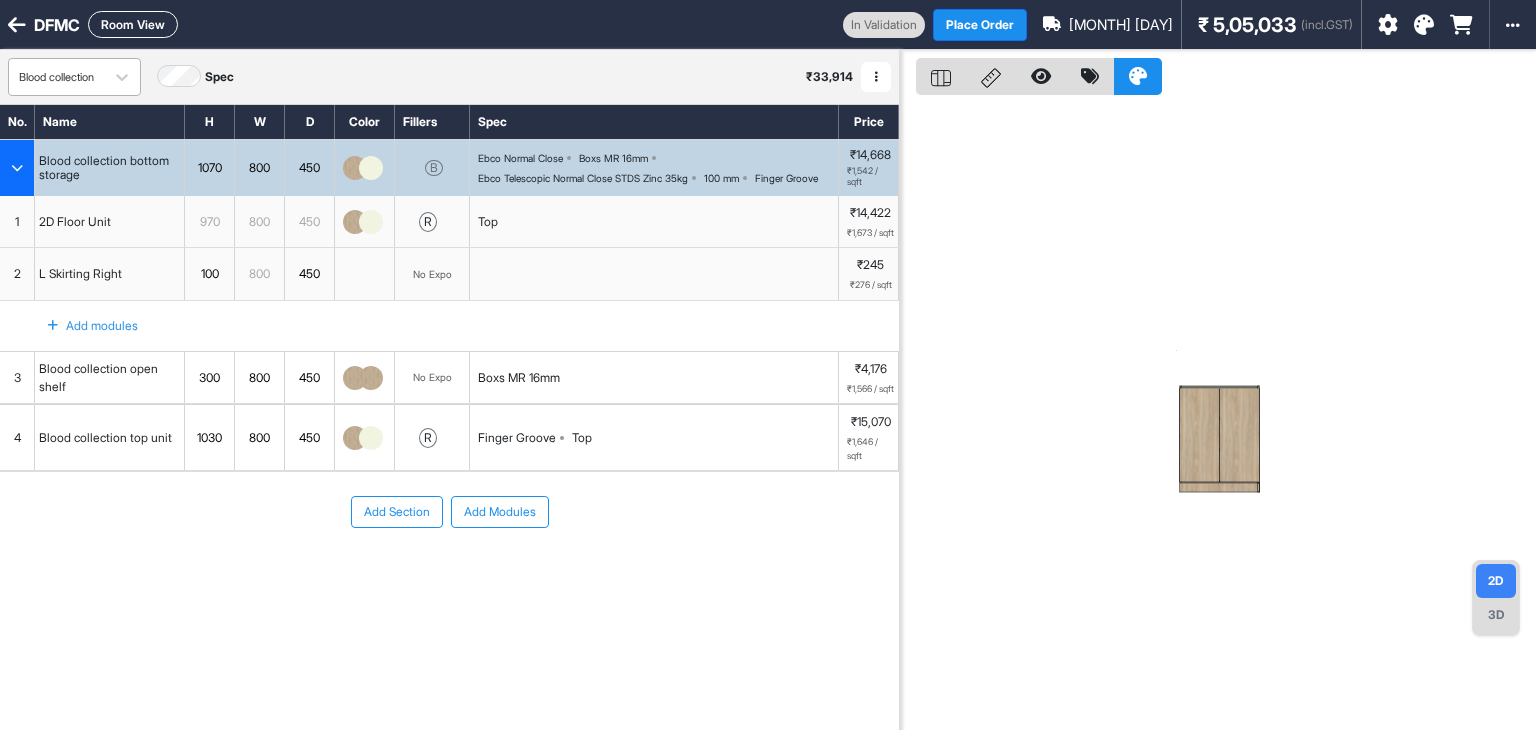 click on "Blood collection" at bounding box center [56, 77] 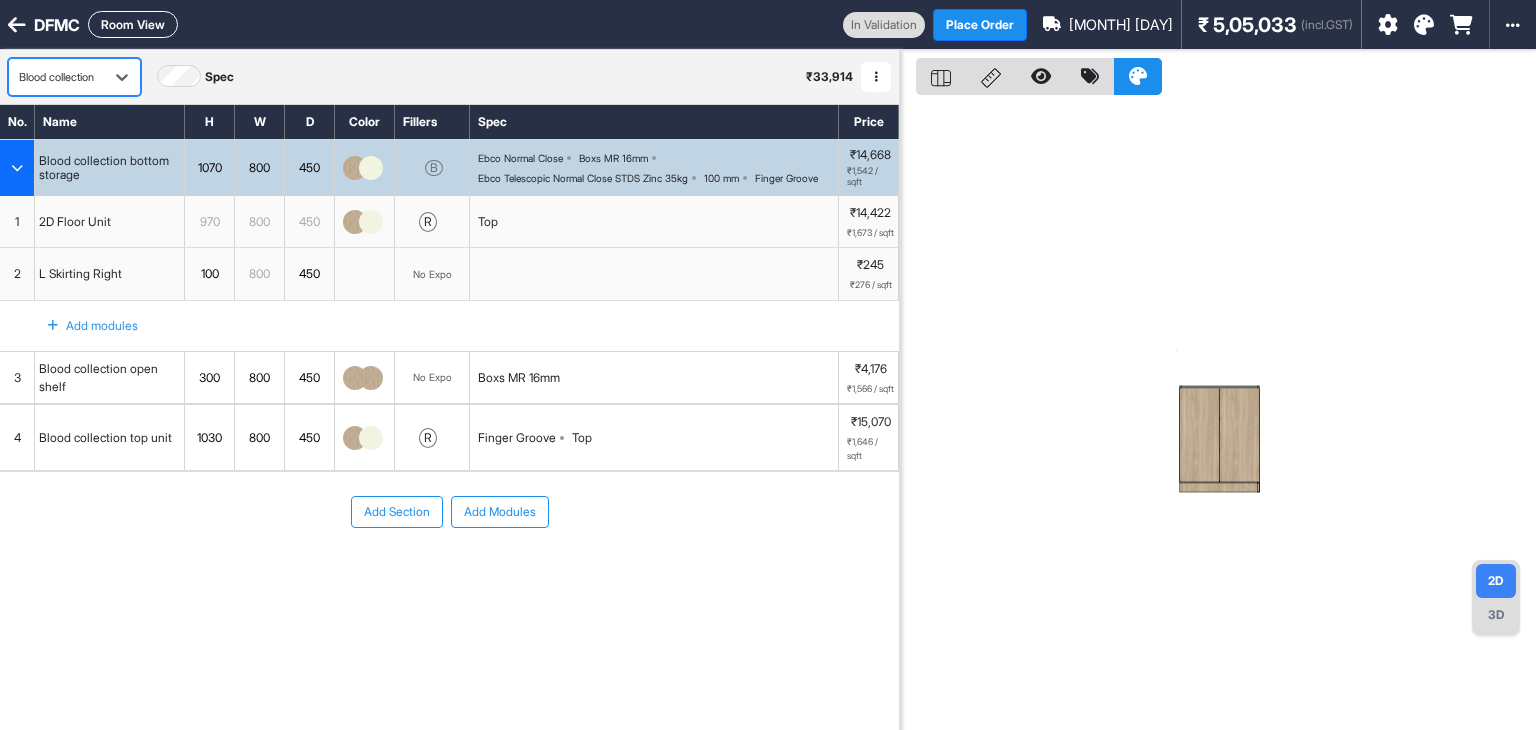 click on "Blood collection" at bounding box center (56, 77) 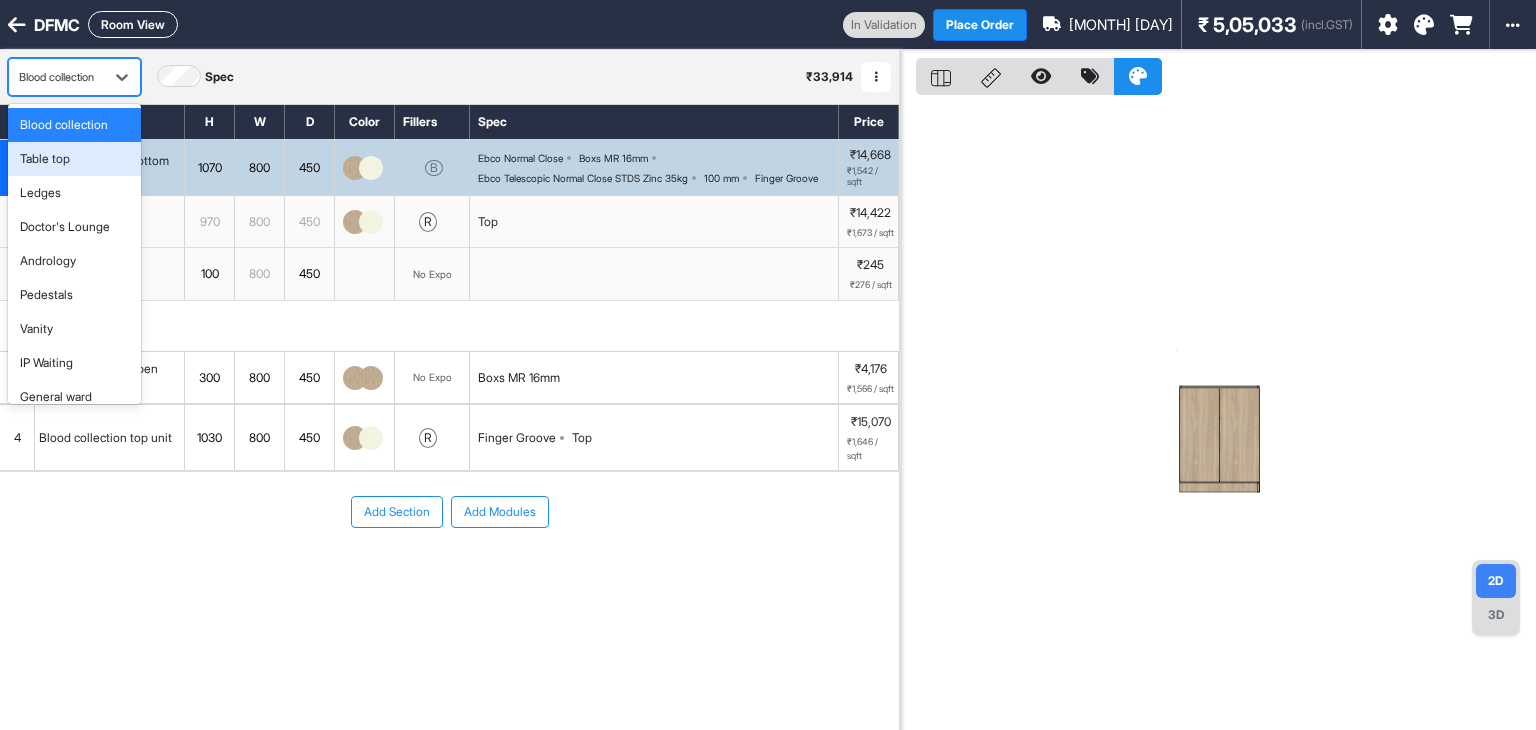 click on "Table top" at bounding box center (45, 159) 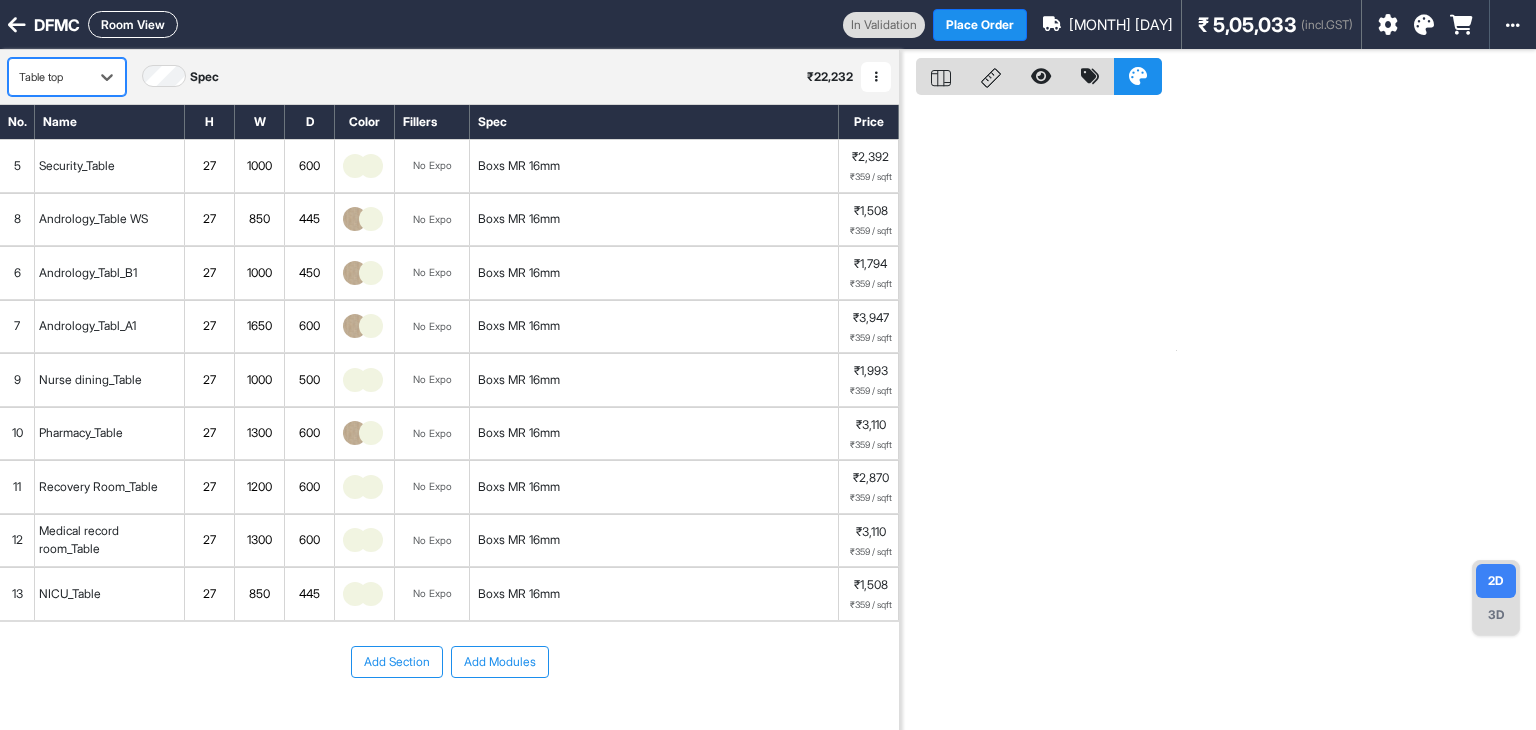 click on "Table top" at bounding box center [49, 77] 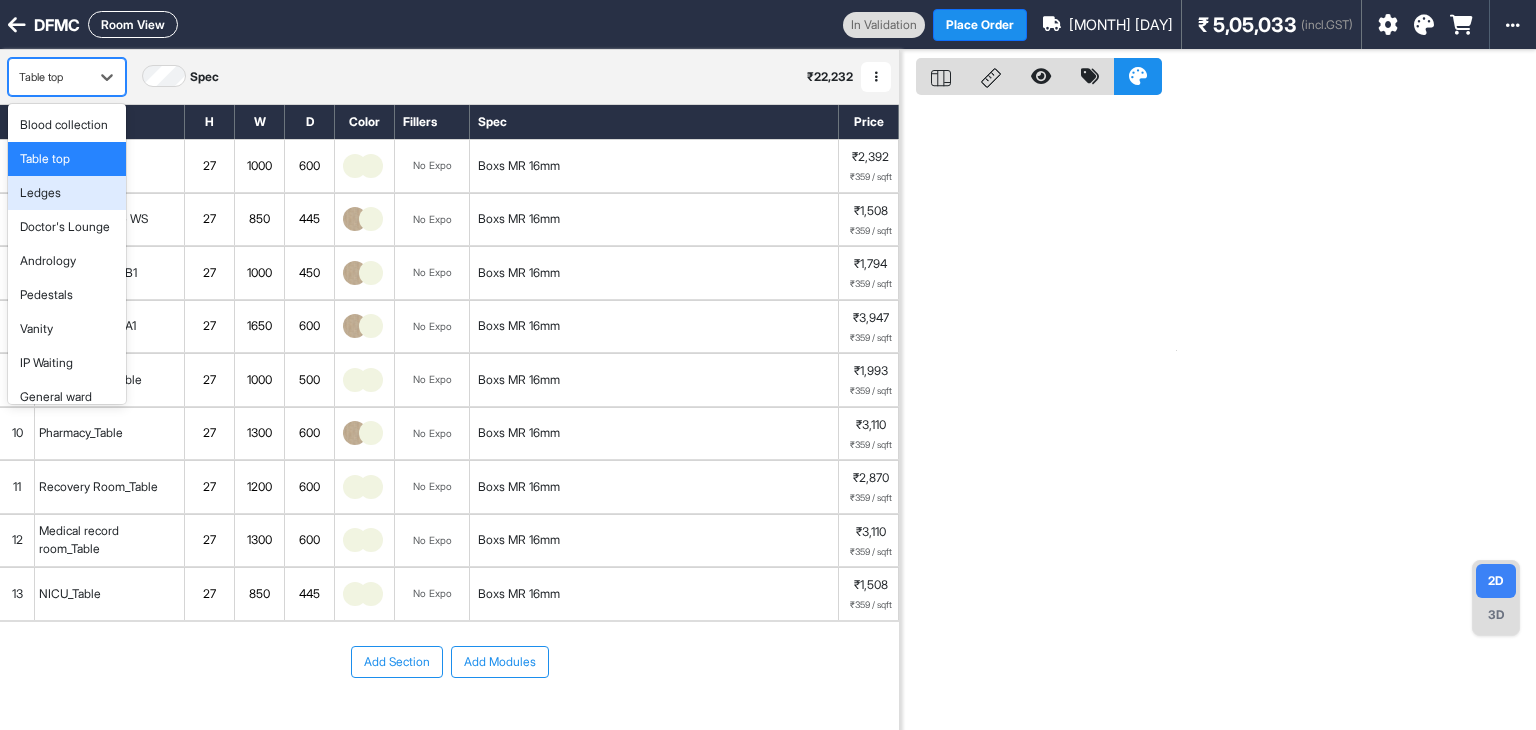 click on "Ledges" at bounding box center (67, 193) 